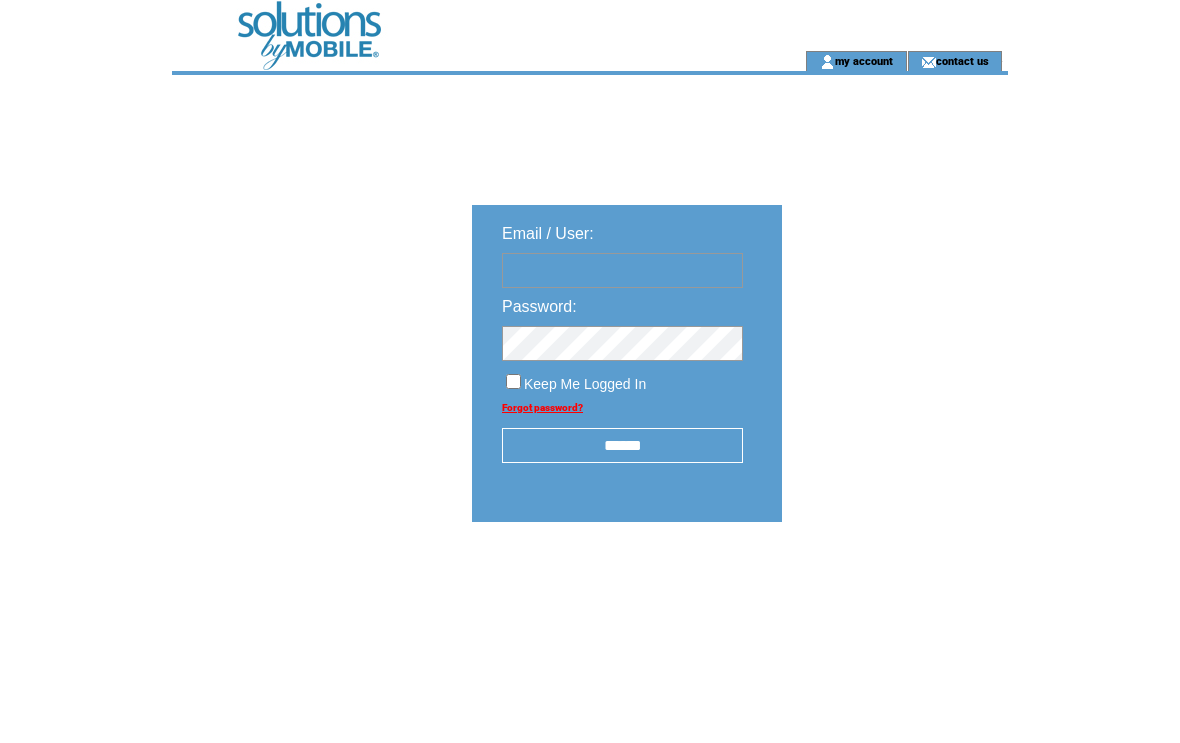 scroll, scrollTop: 0, scrollLeft: 0, axis: both 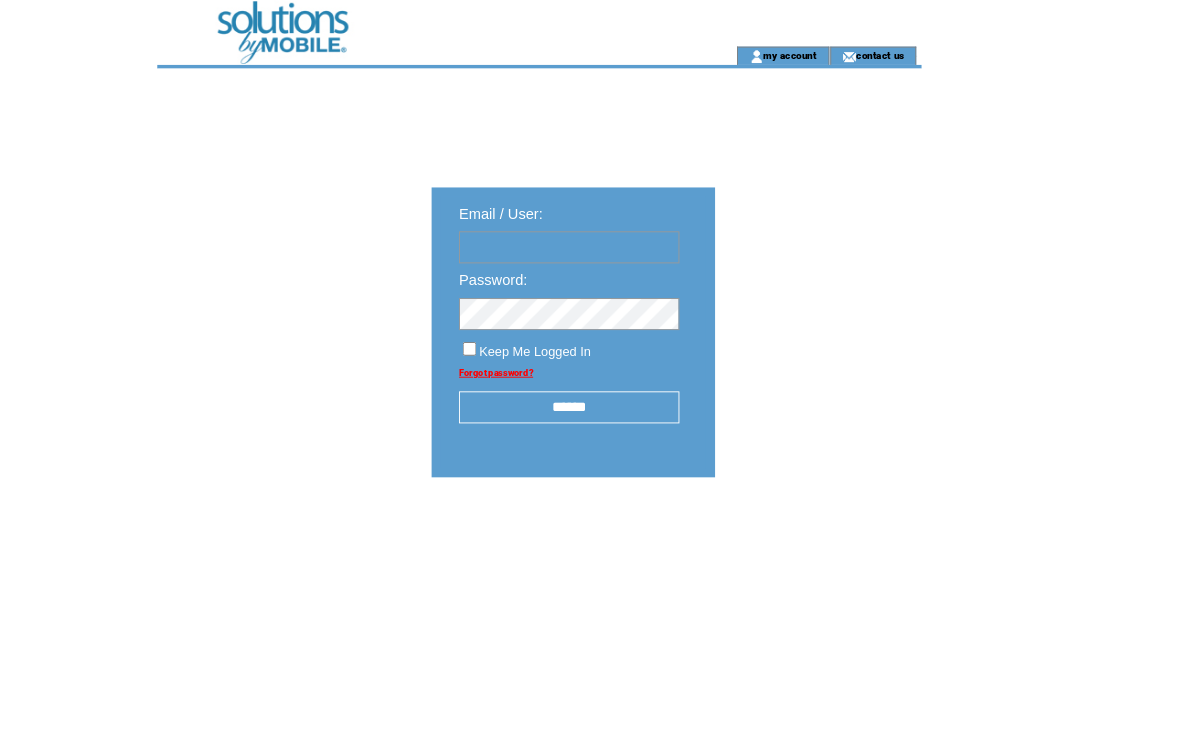 type on "**********" 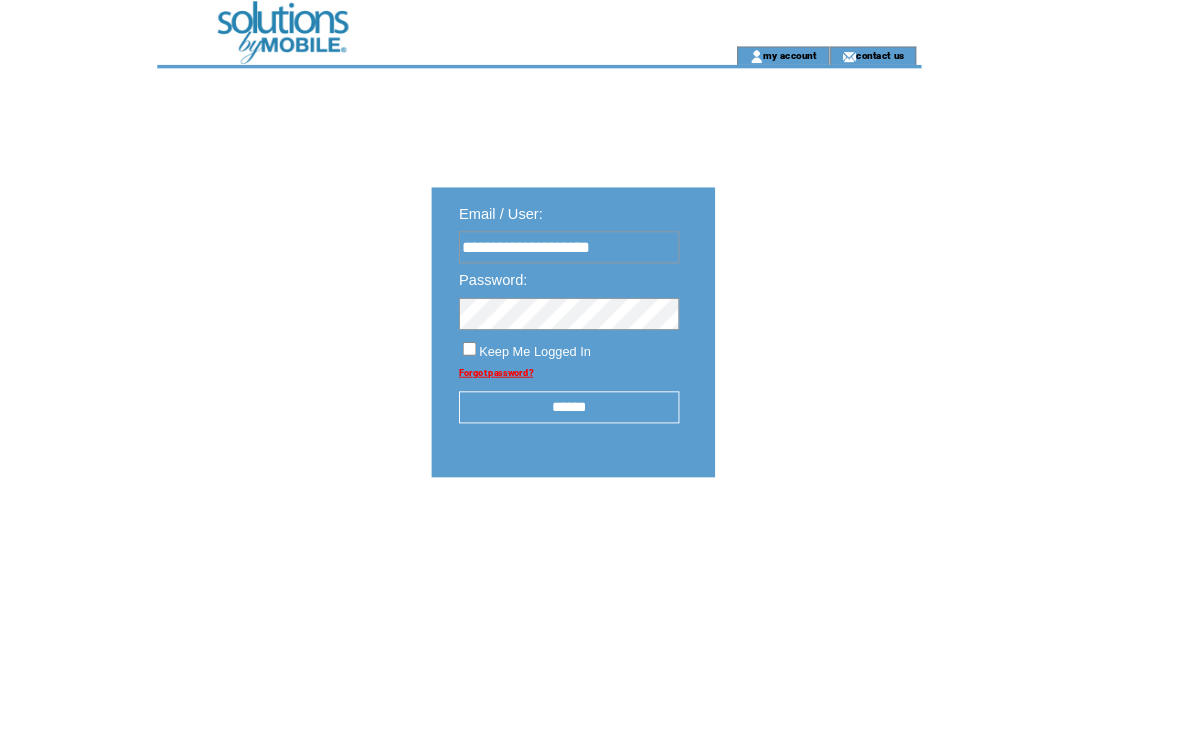 click at bounding box center [0, 0] 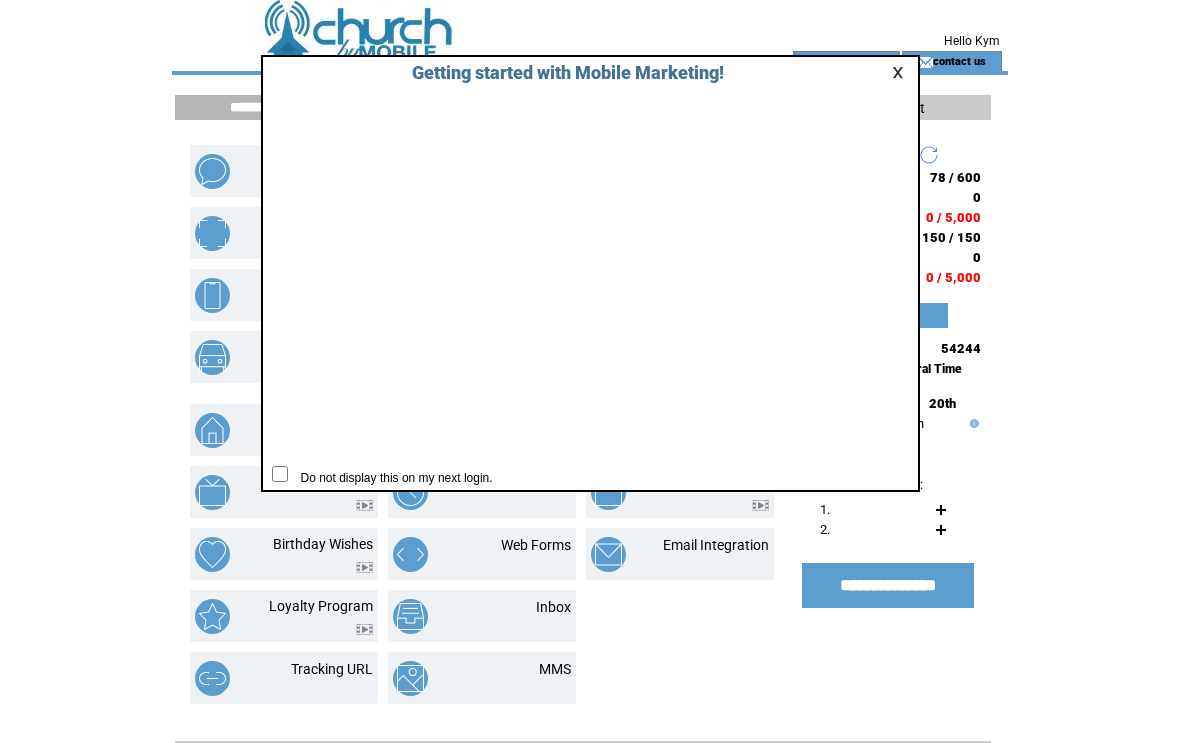 scroll, scrollTop: 0, scrollLeft: 0, axis: both 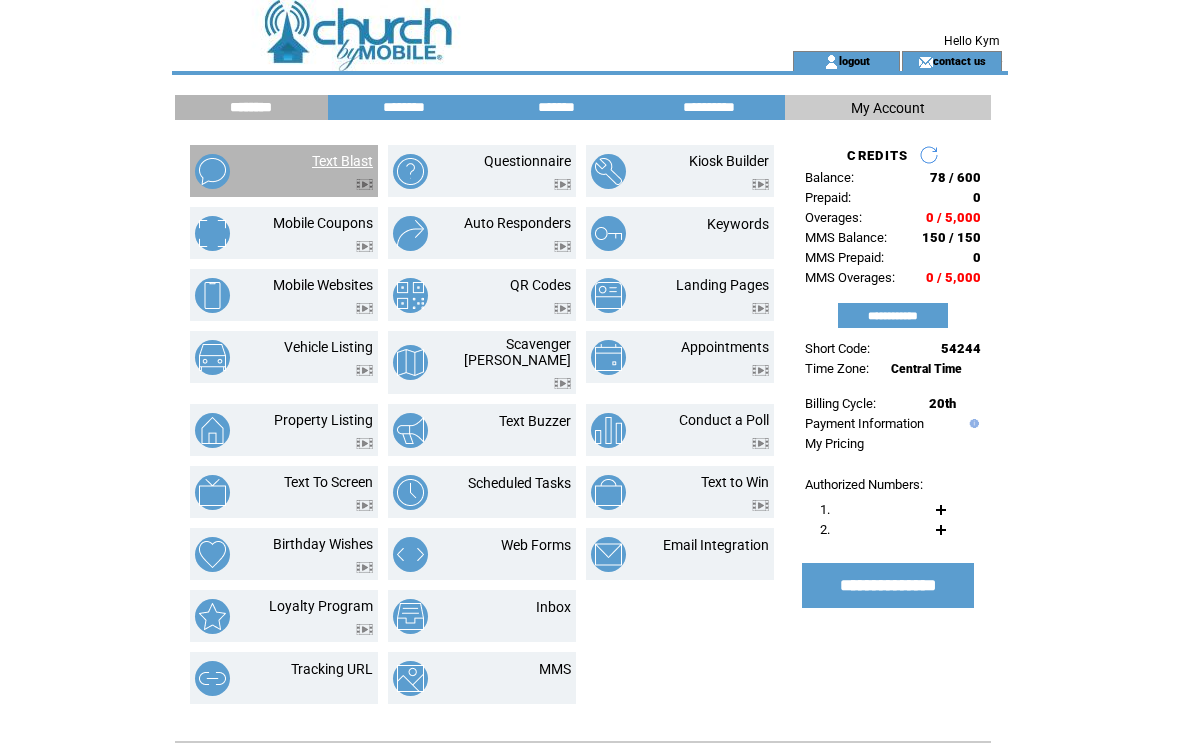 click on "Text Blast" at bounding box center [342, 161] 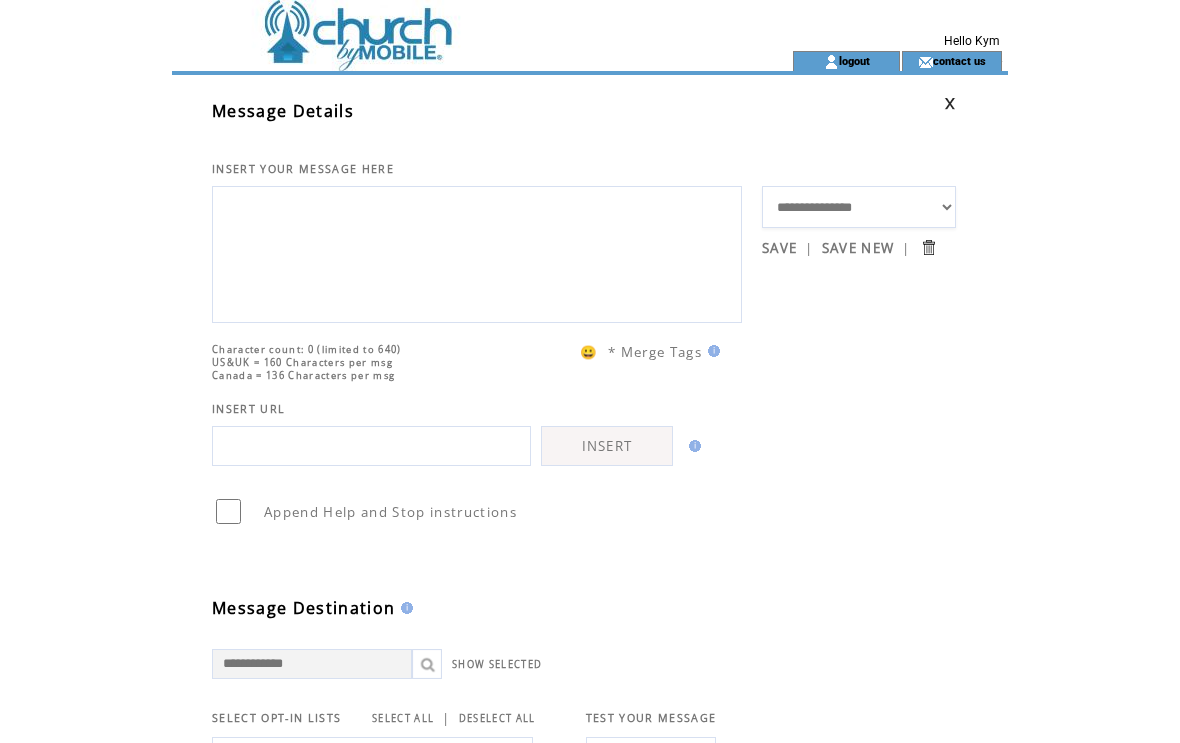 scroll, scrollTop: 0, scrollLeft: 0, axis: both 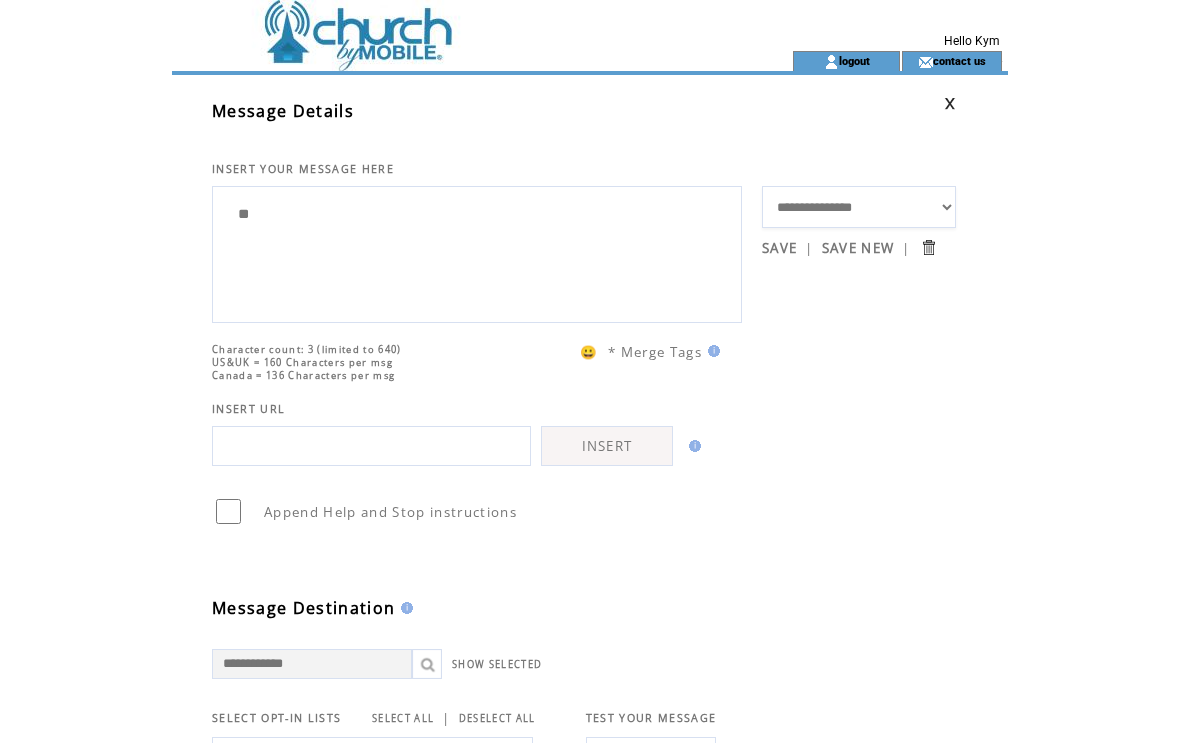 type on "*" 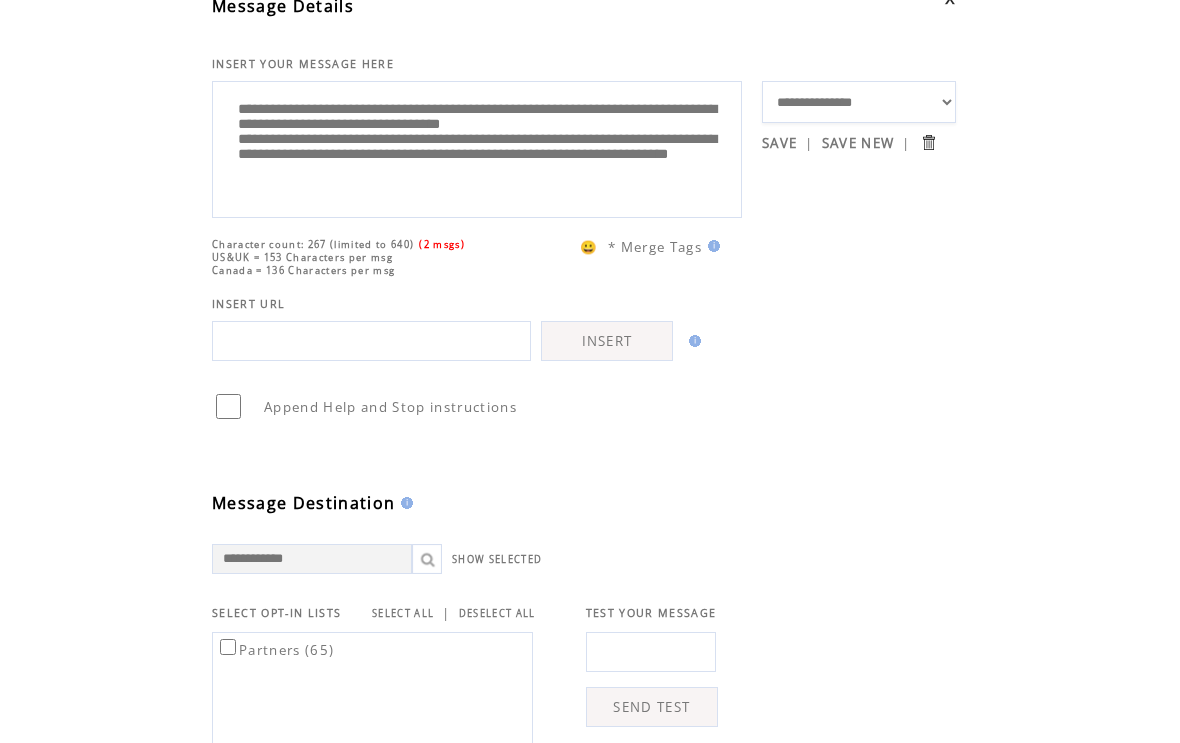 scroll, scrollTop: 0, scrollLeft: 0, axis: both 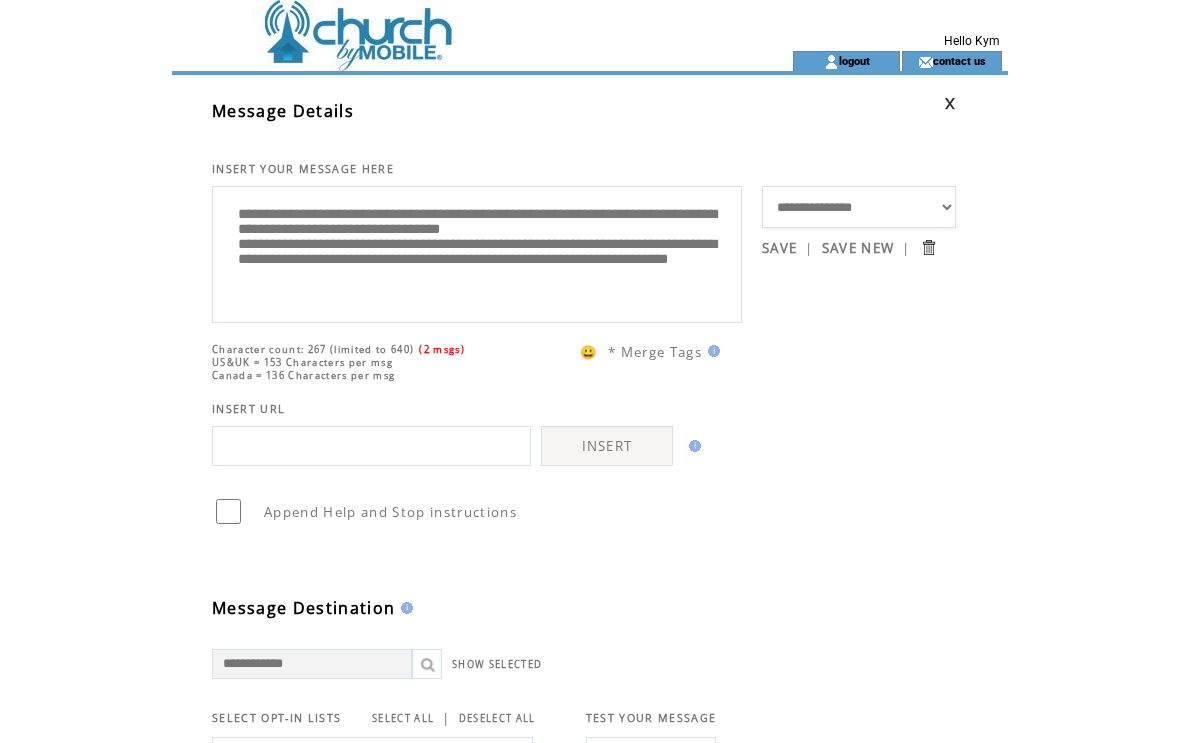 click on "**********" at bounding box center [477, 252] 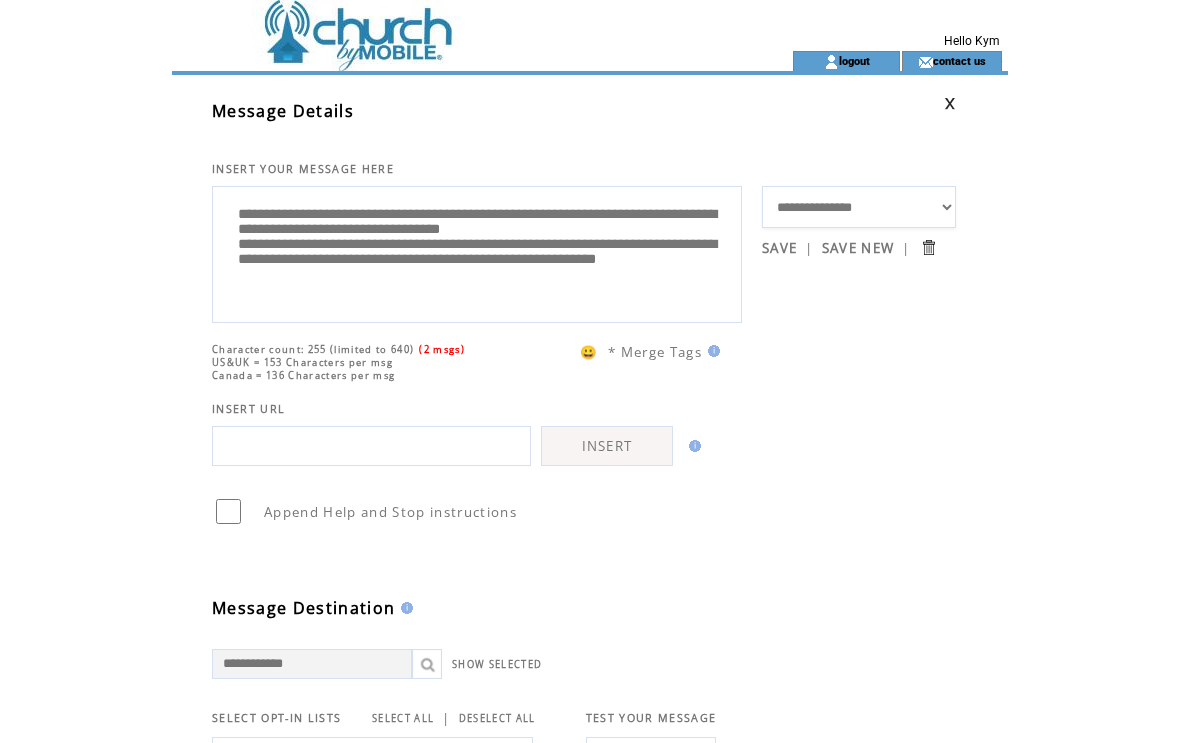 click on "**********" at bounding box center (477, 252) 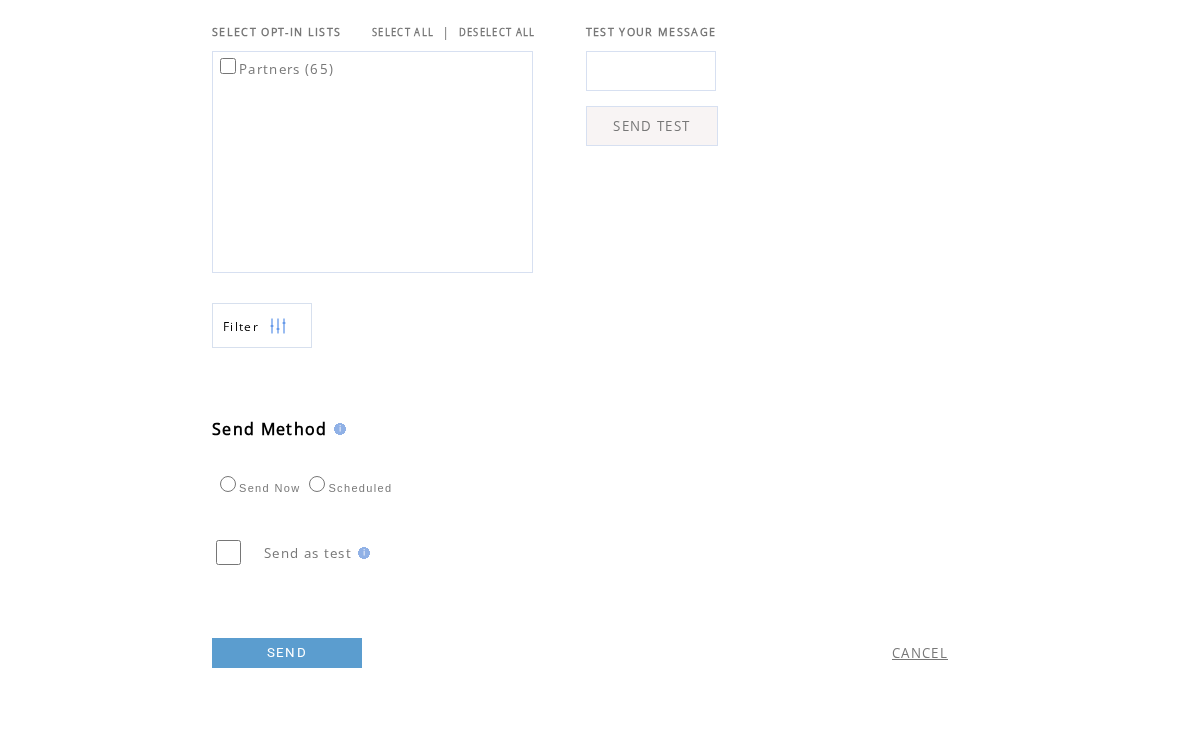 scroll, scrollTop: 731, scrollLeft: 0, axis: vertical 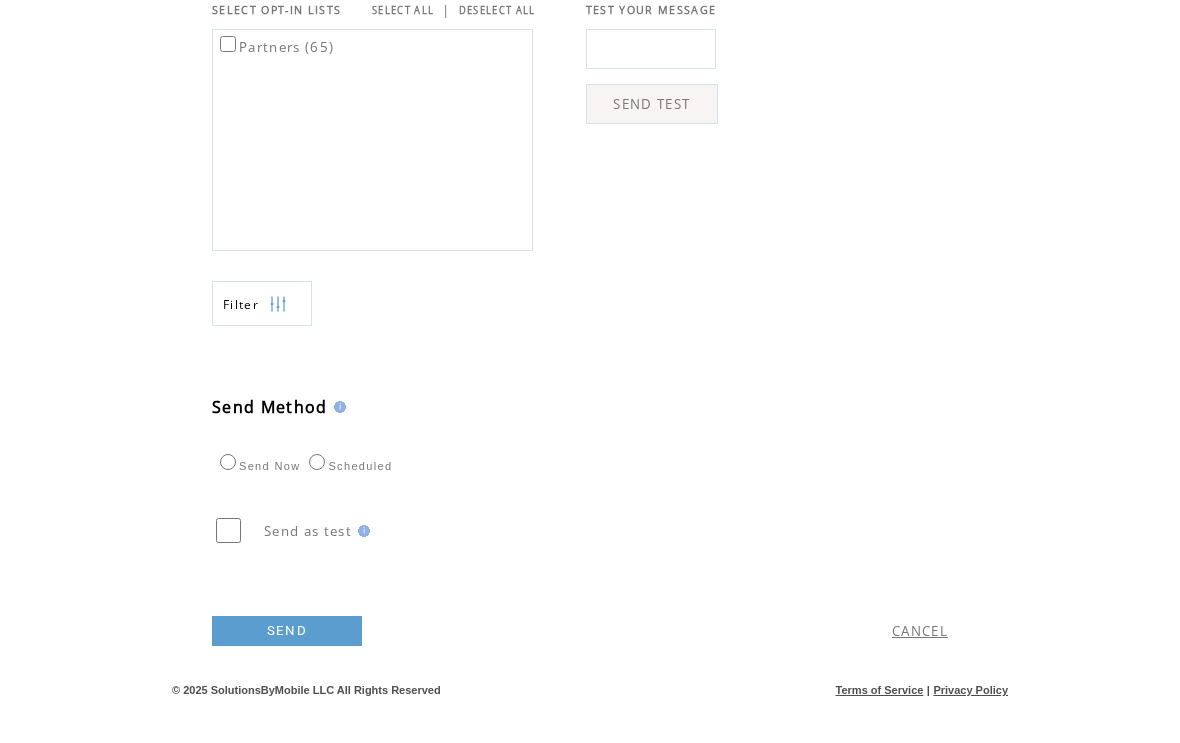 type on "**********" 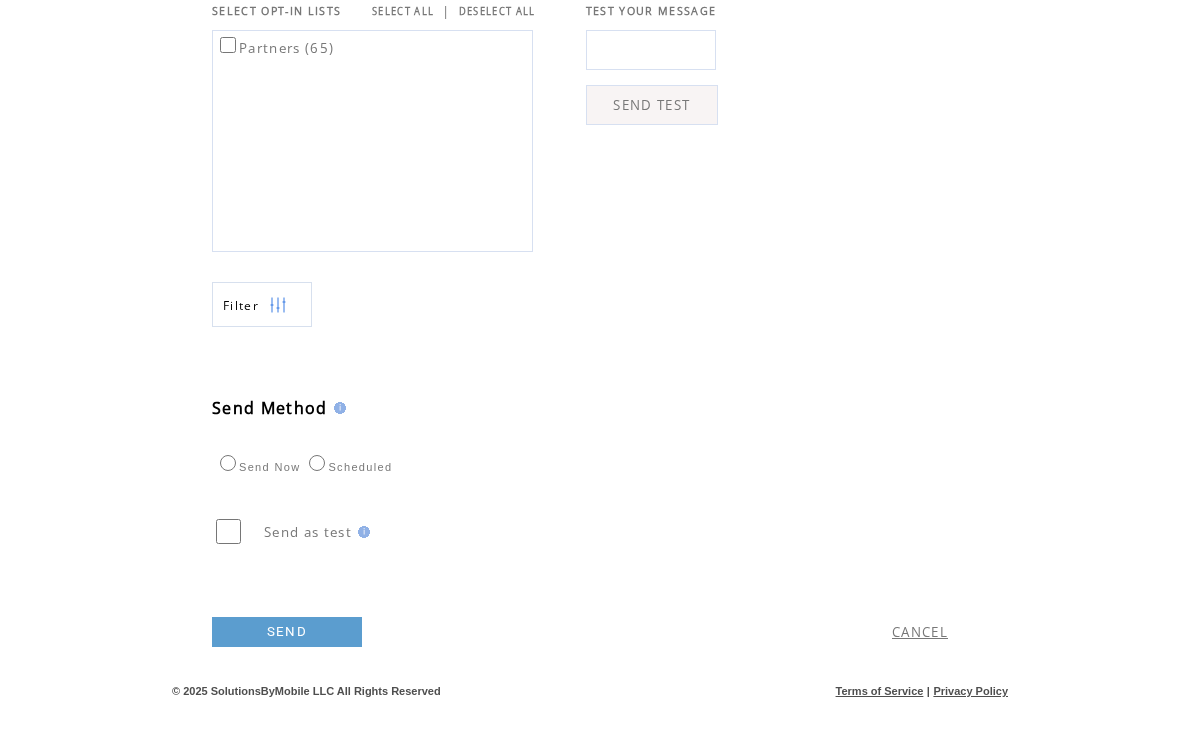 click on "SEND" at bounding box center (287, 668) 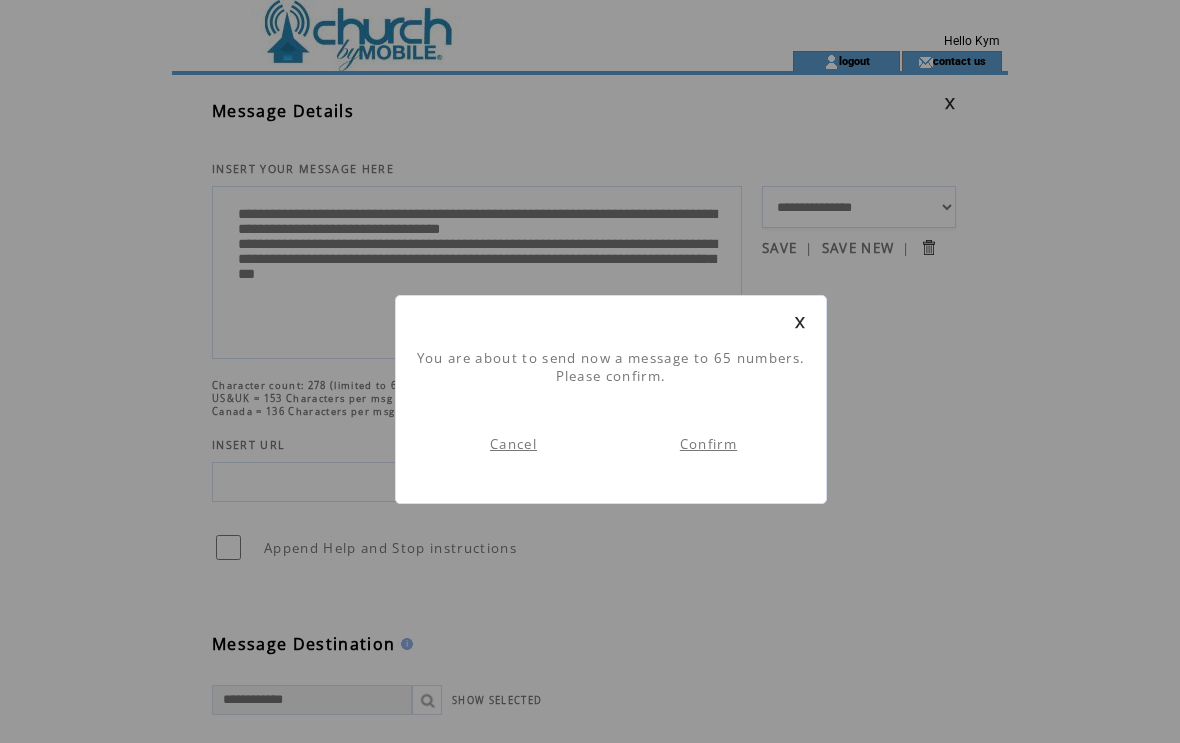 scroll, scrollTop: 1, scrollLeft: 0, axis: vertical 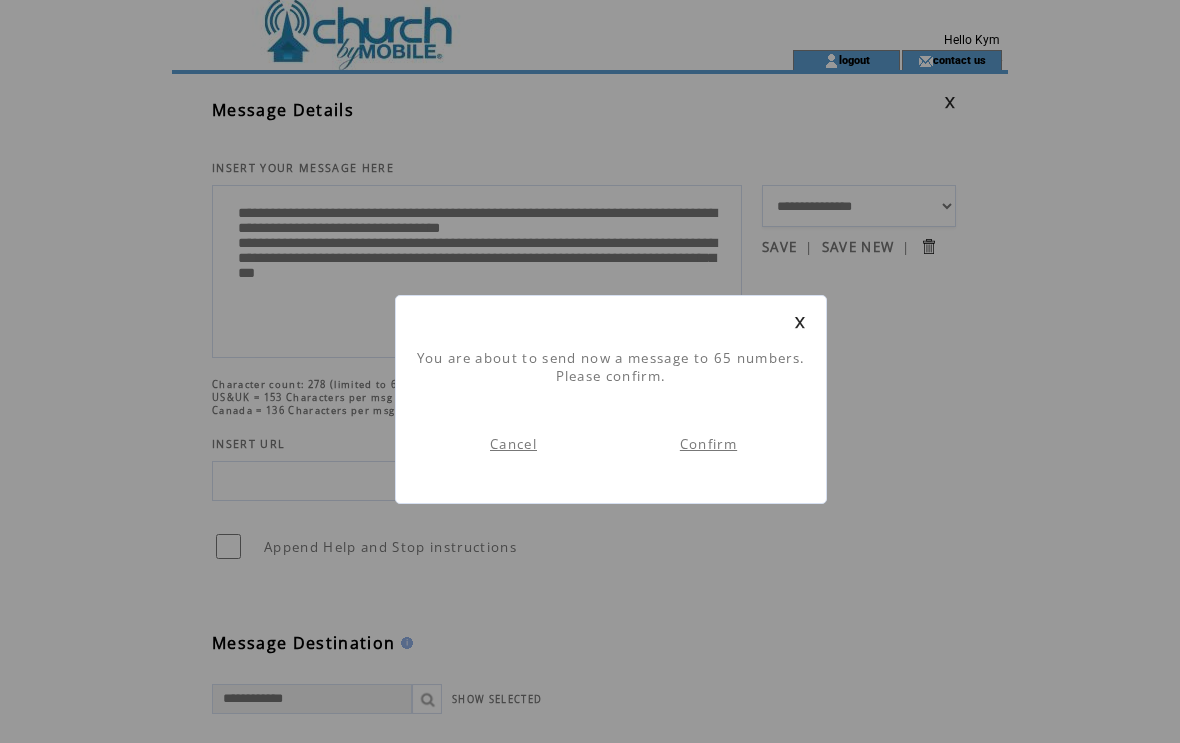 click on "Confirm" at bounding box center (708, 444) 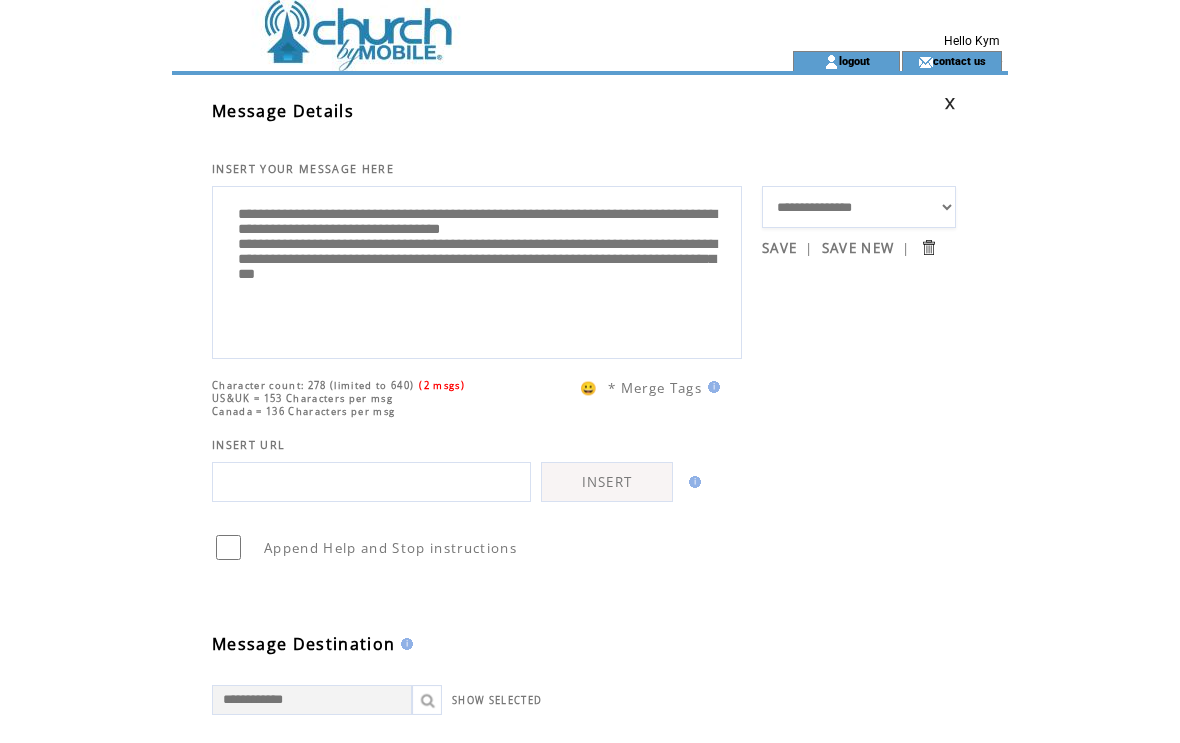 scroll, scrollTop: 1, scrollLeft: 0, axis: vertical 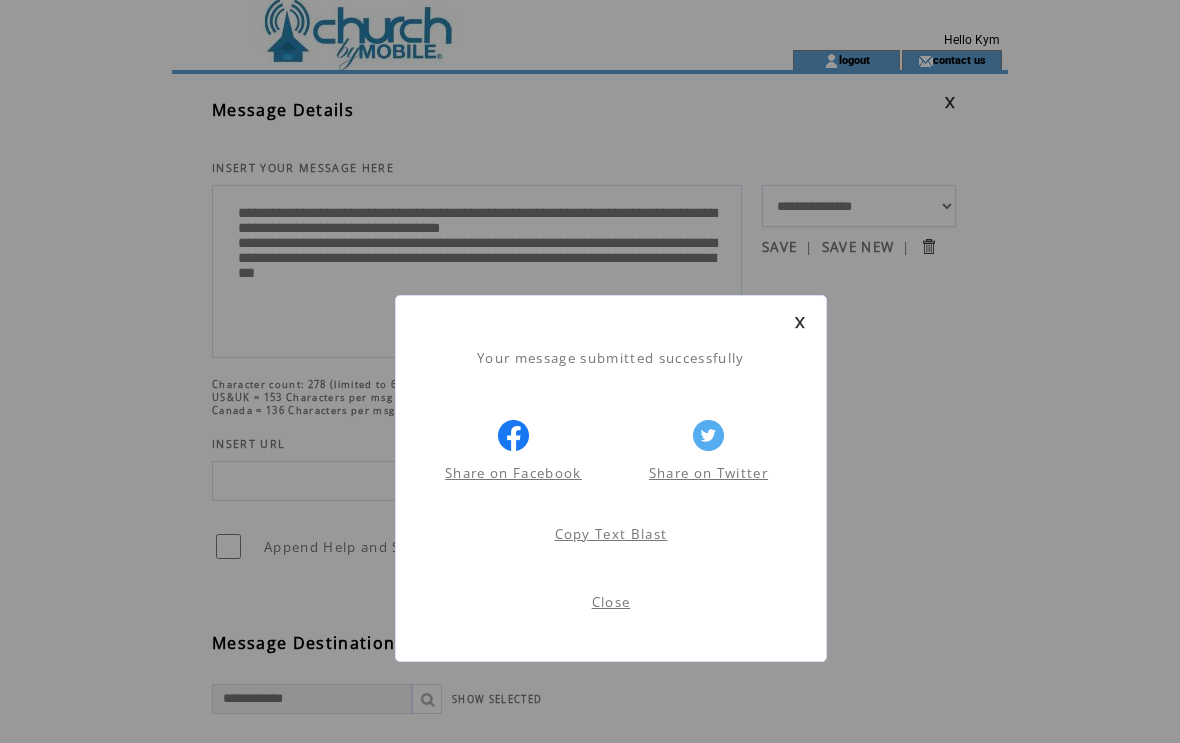 click on "Close" at bounding box center [611, 602] 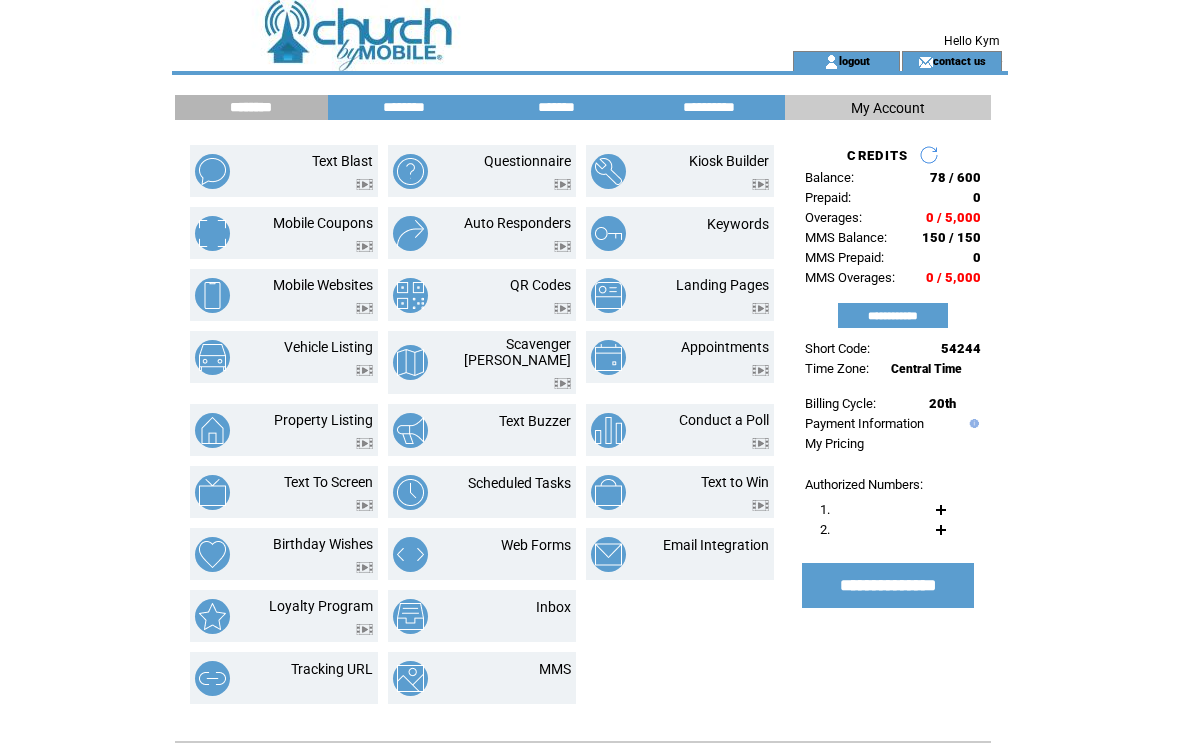 scroll, scrollTop: 0, scrollLeft: 0, axis: both 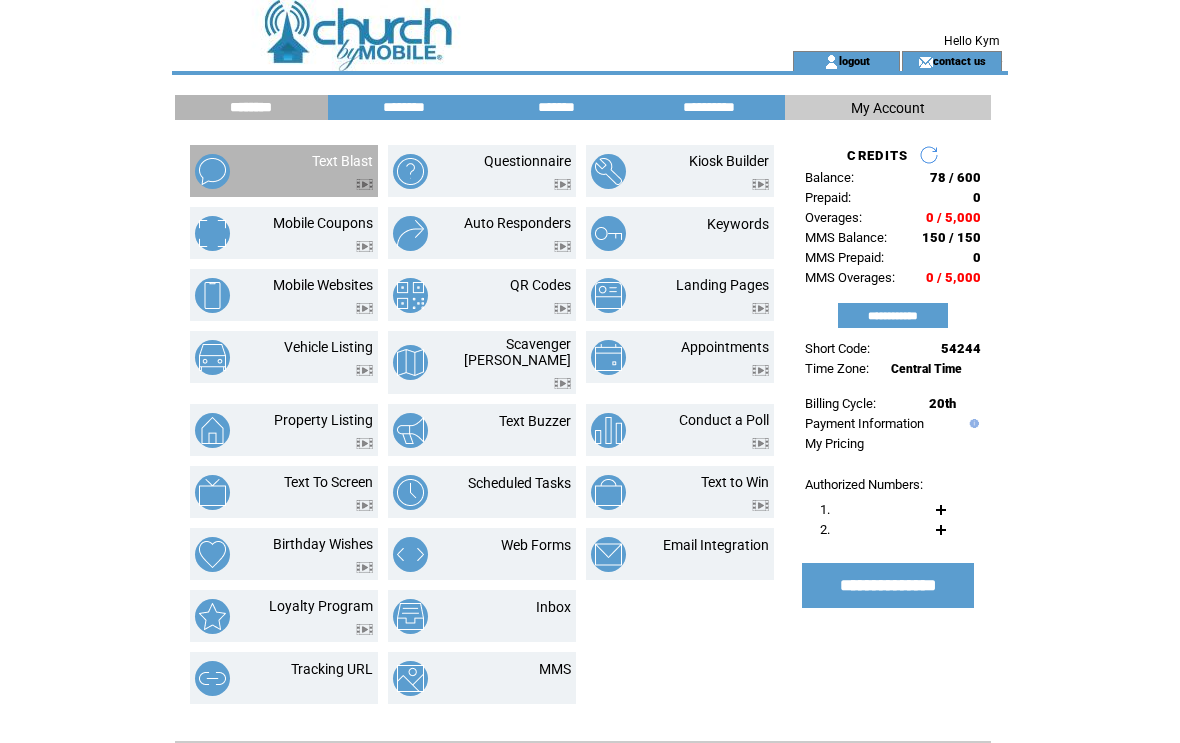 click at bounding box center (342, 179) 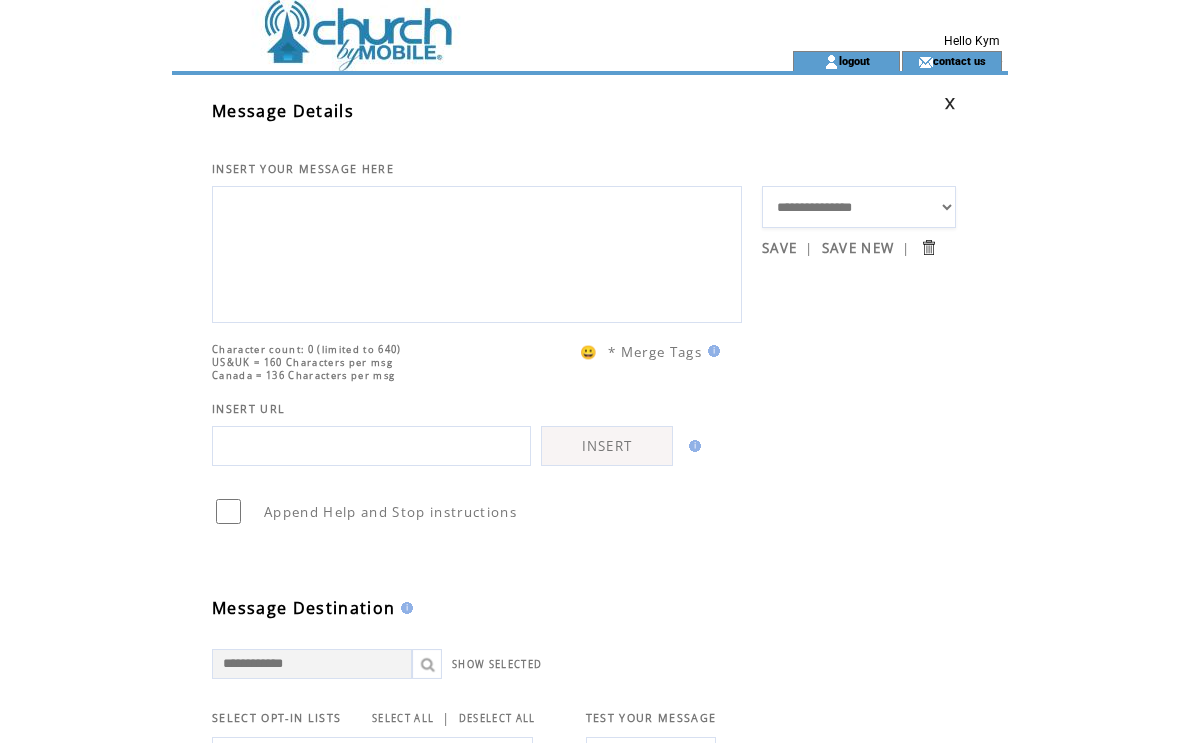 scroll, scrollTop: 0, scrollLeft: 0, axis: both 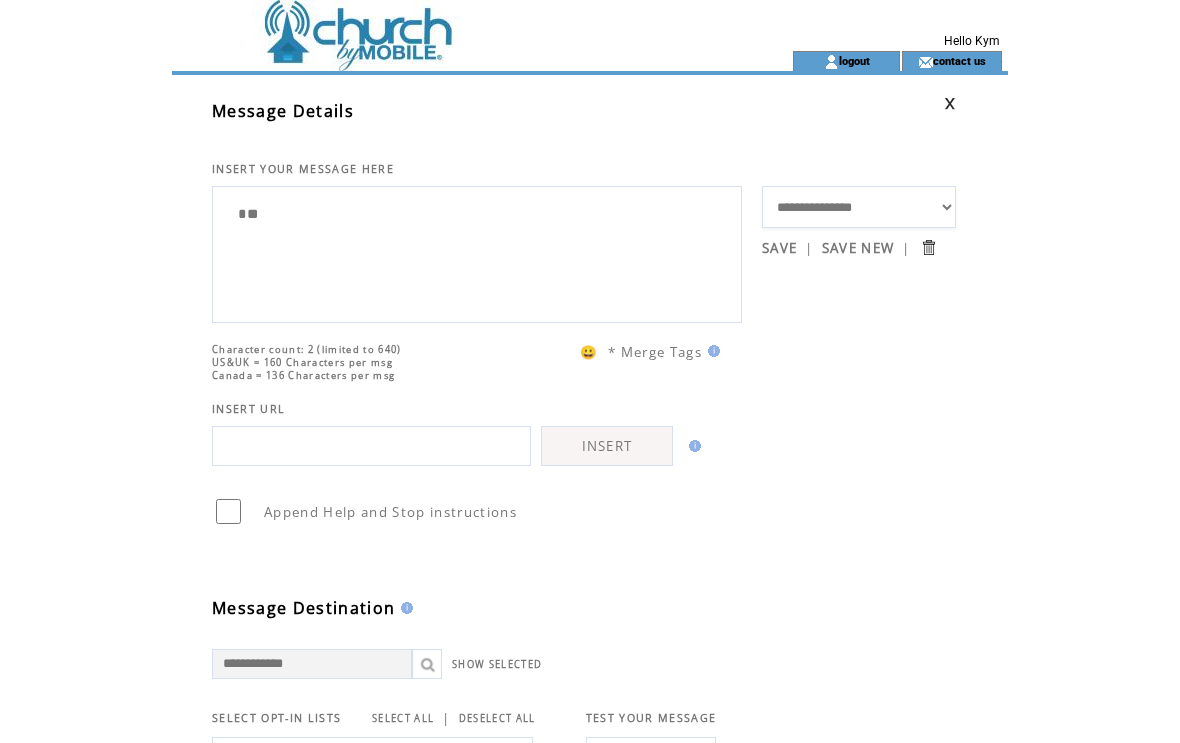 click on "**" at bounding box center [477, 252] 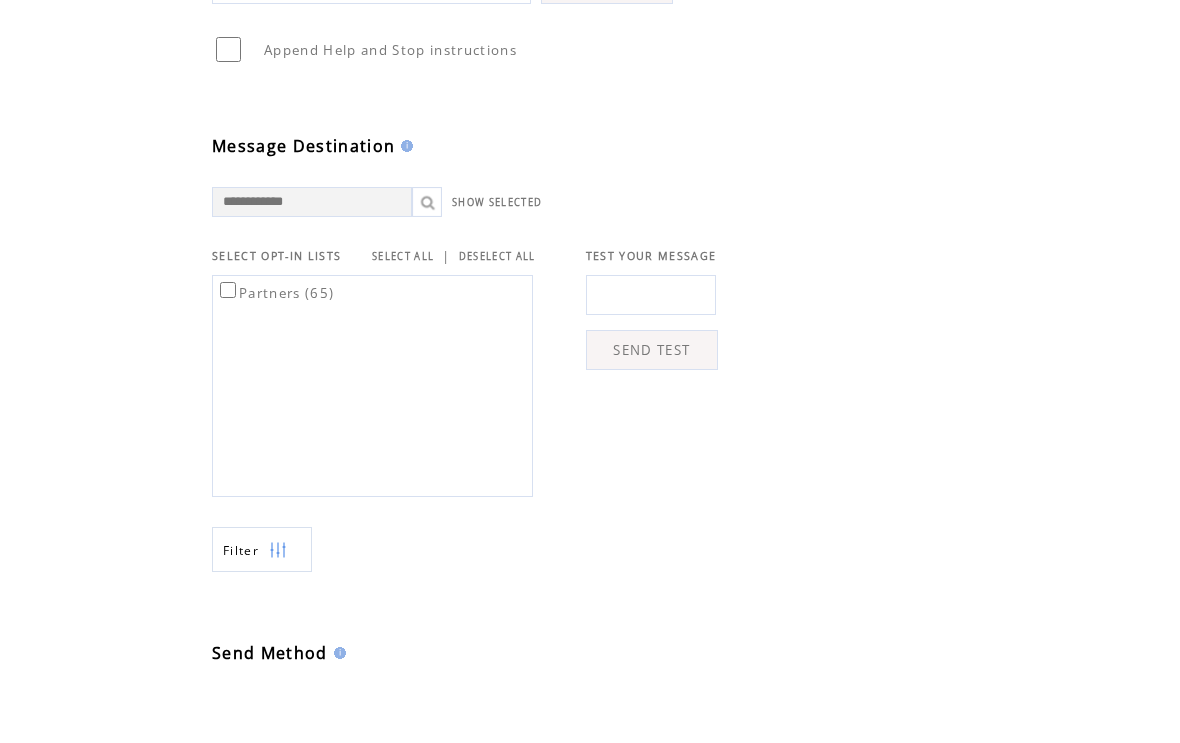scroll, scrollTop: 419, scrollLeft: 0, axis: vertical 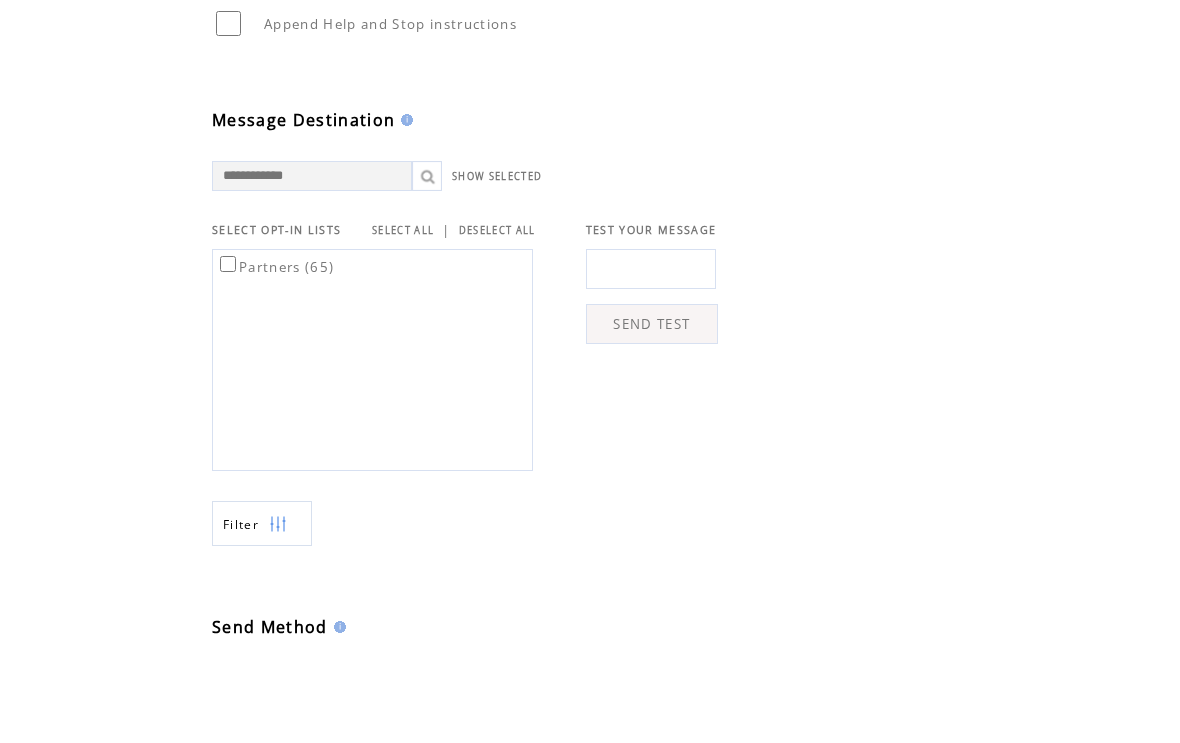 type on "**********" 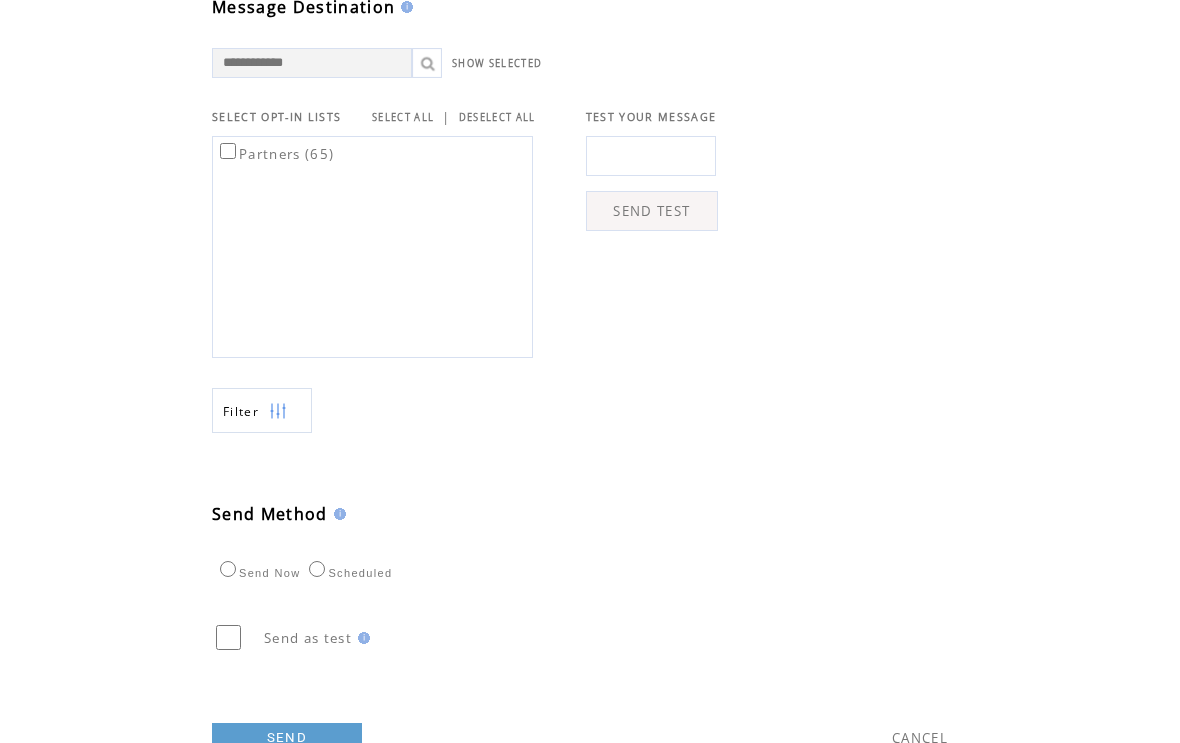 scroll, scrollTop: 698, scrollLeft: 0, axis: vertical 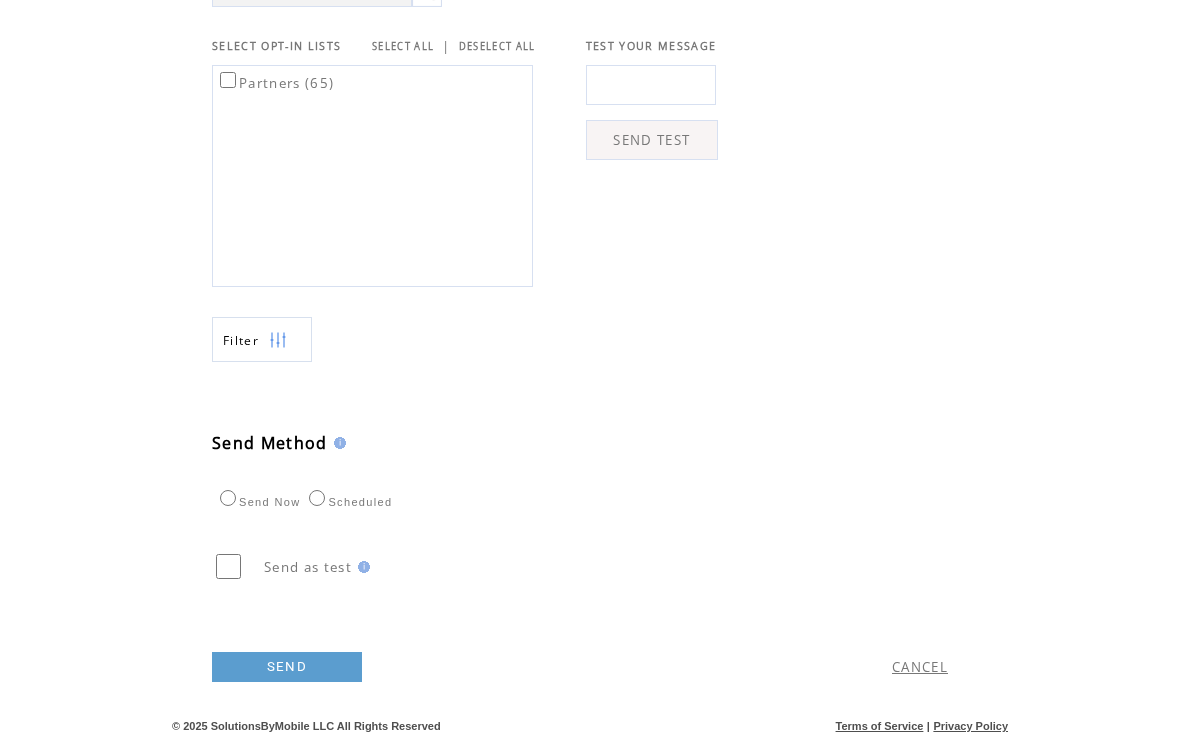 click on "SEND" at bounding box center [287, 668] 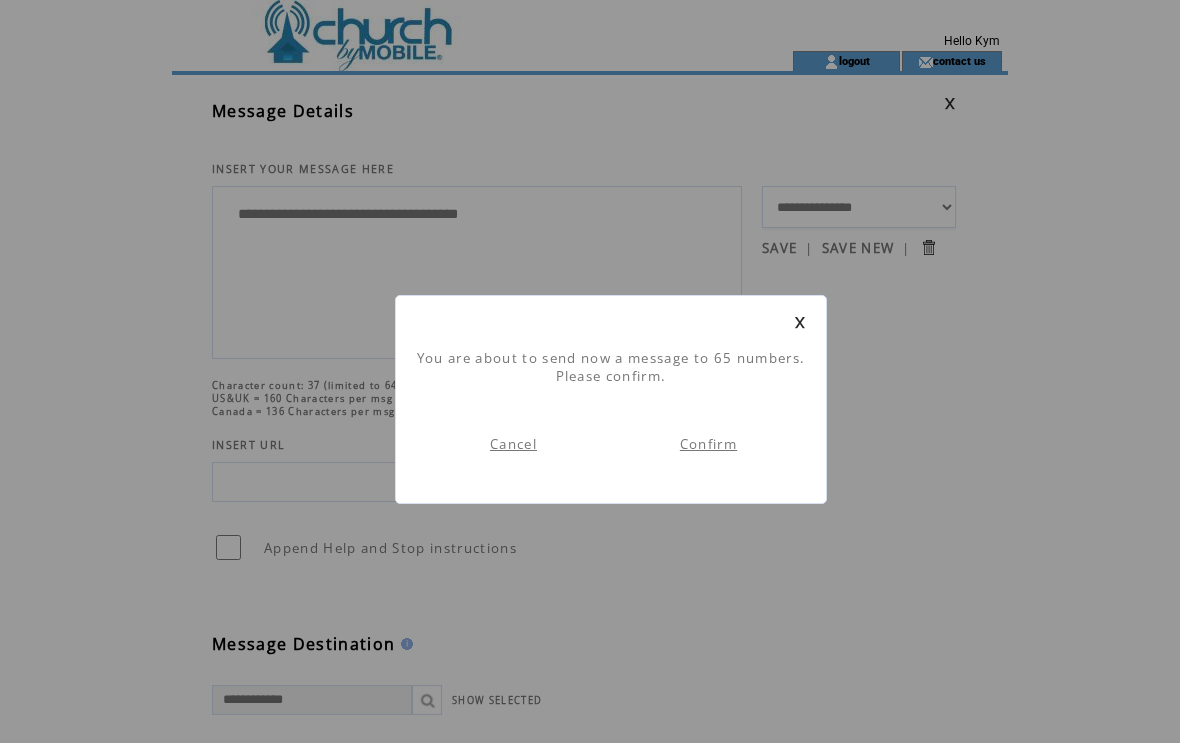 scroll, scrollTop: 1, scrollLeft: 0, axis: vertical 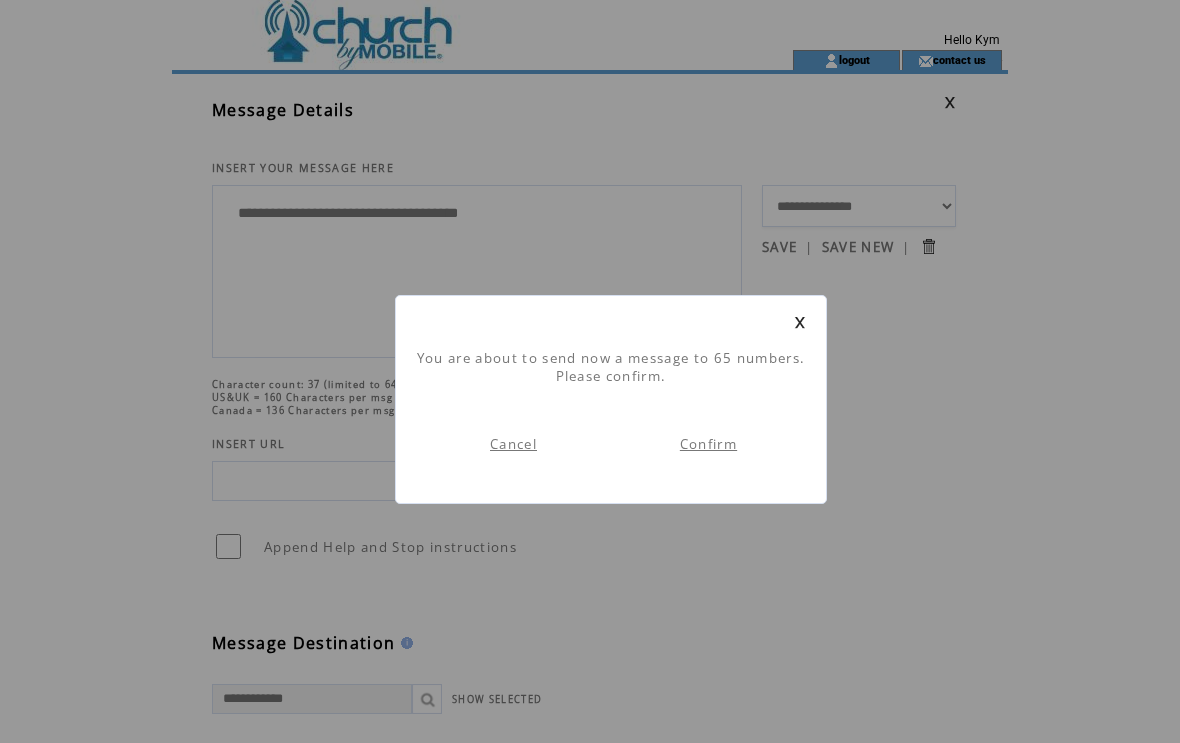 click on "Confirm" at bounding box center [708, 444] 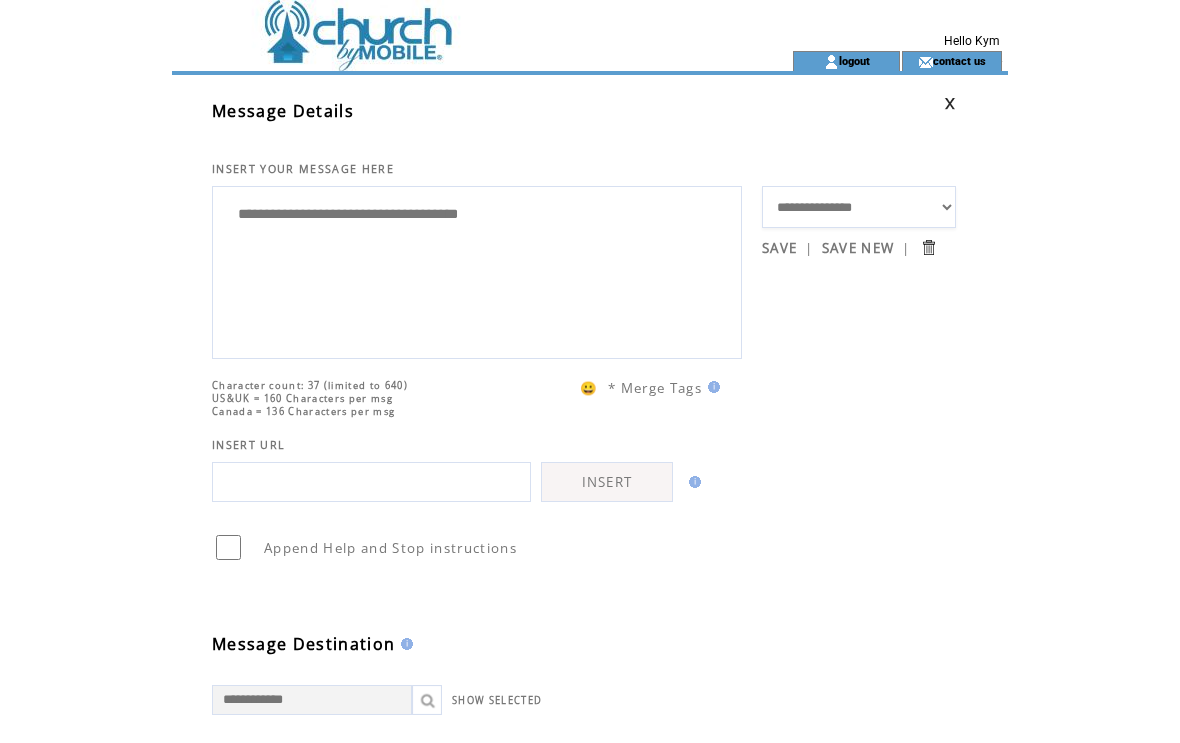 scroll, scrollTop: 1, scrollLeft: 0, axis: vertical 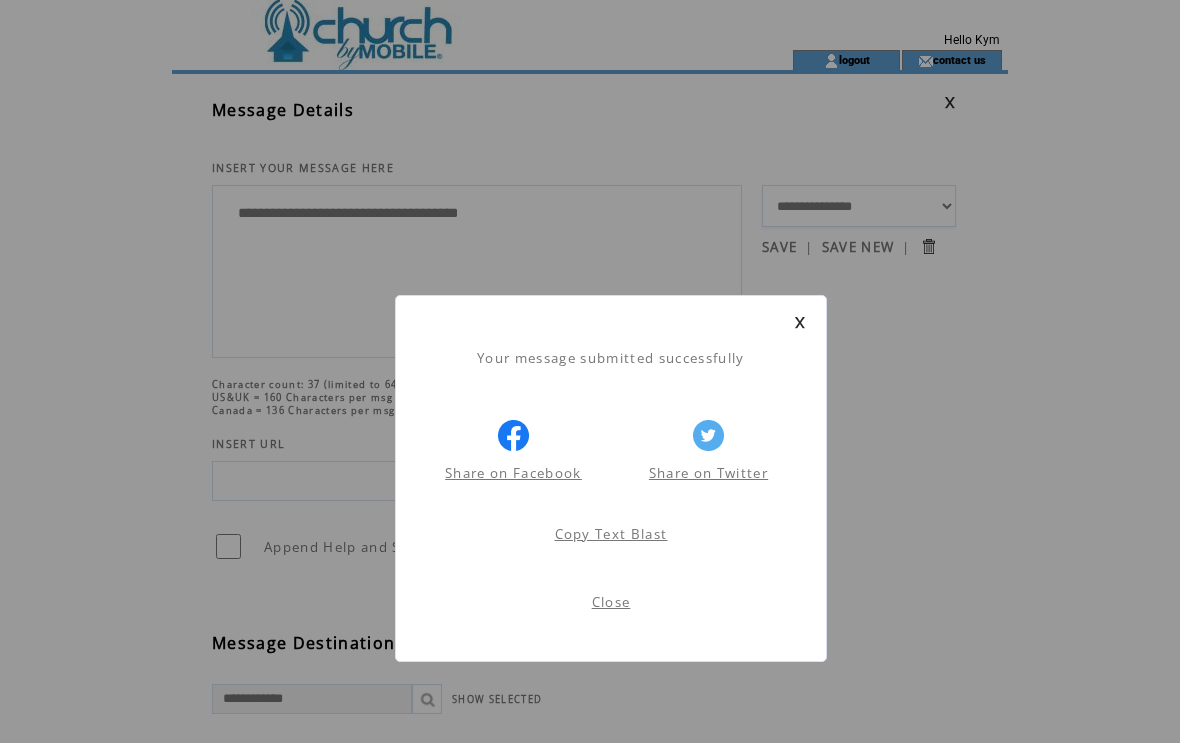 click on "Close" at bounding box center [611, 602] 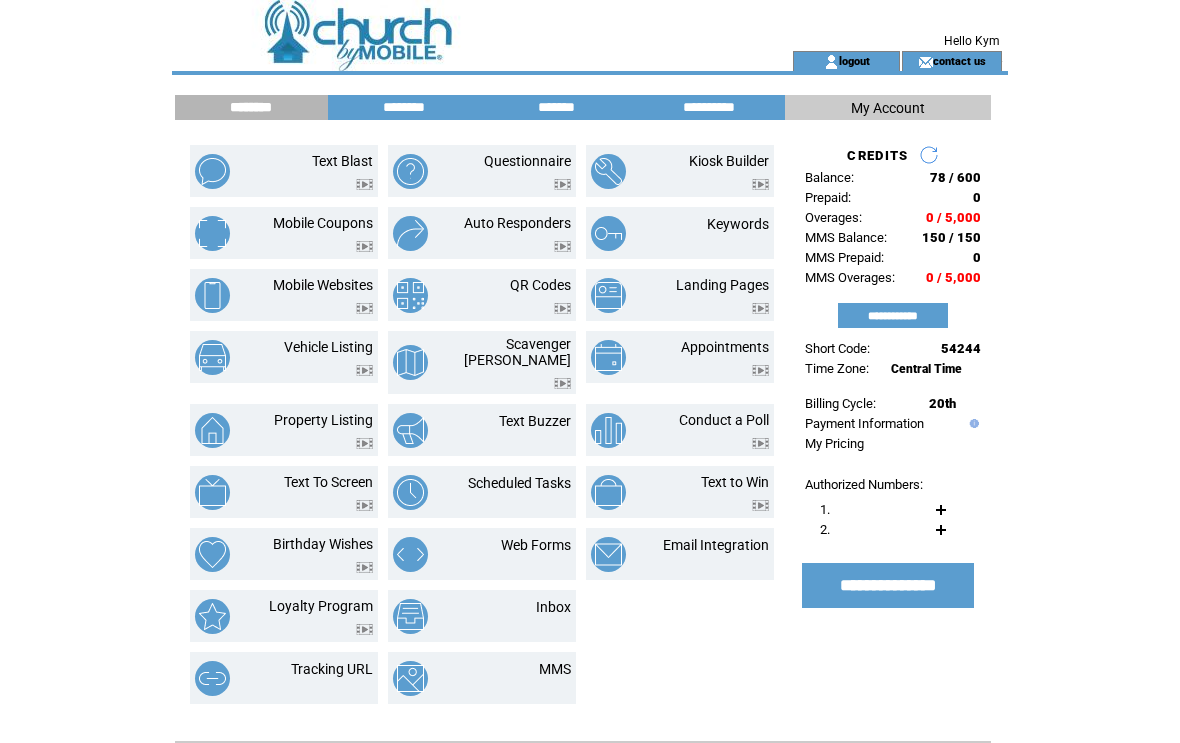 scroll, scrollTop: 0, scrollLeft: 0, axis: both 